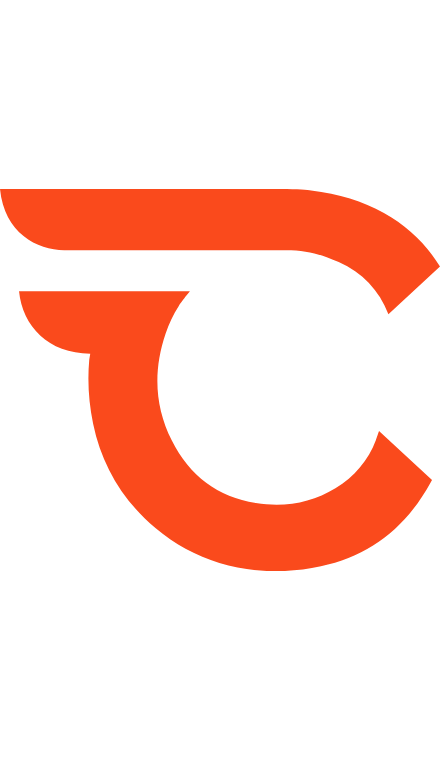 scroll, scrollTop: 0, scrollLeft: 0, axis: both 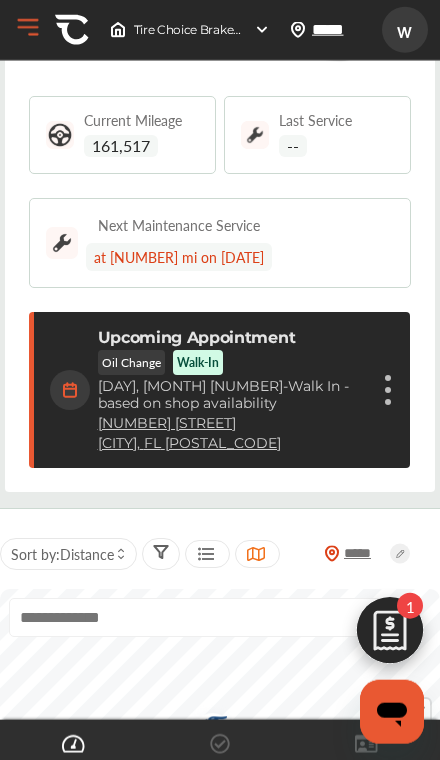 click on "[NUMBER] [STREET_NAME] [BLVD]" at bounding box center [167, 423] 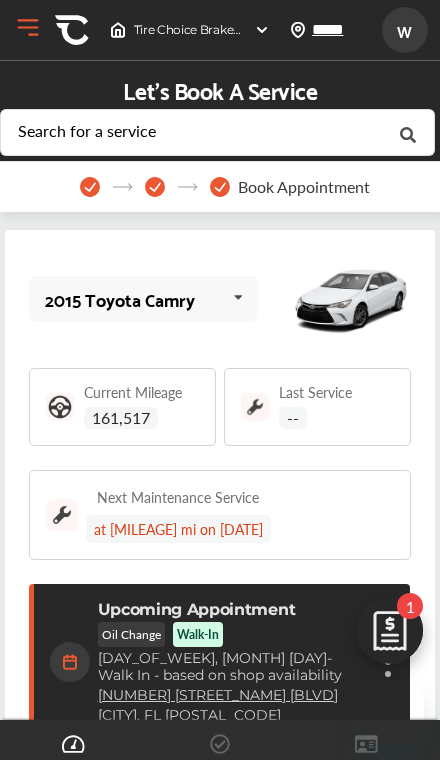 scroll, scrollTop: 0, scrollLeft: 0, axis: both 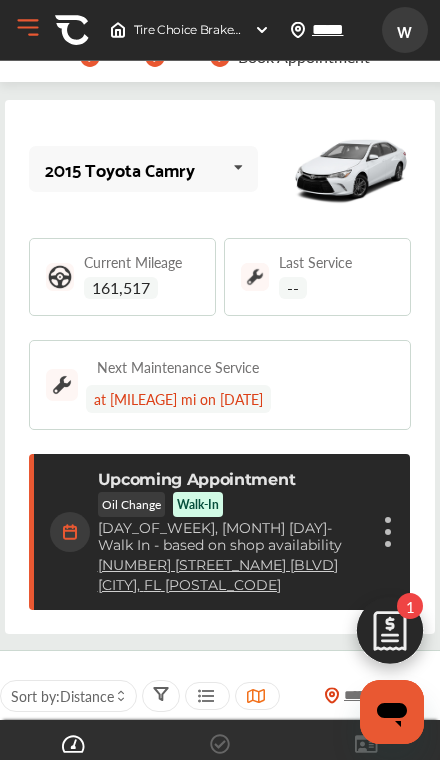 click on "Cancel appointment Modify appointment Show details" at bounding box center (388, 532) 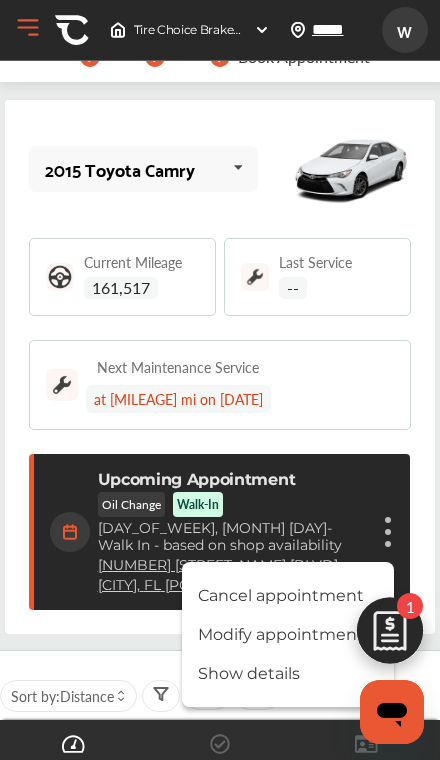click on "Cancel appointment" at bounding box center [288, 595] 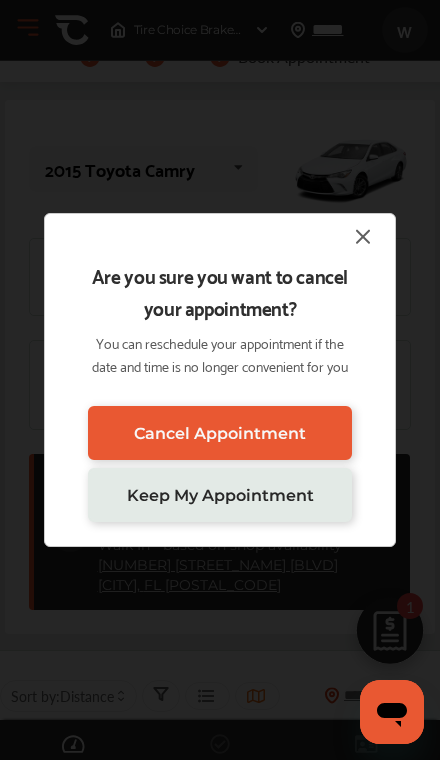 click on "Cancel Appointment" at bounding box center [220, 433] 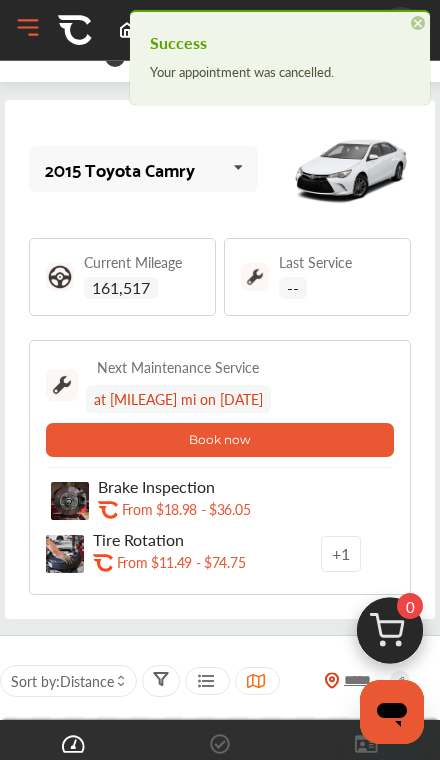 click on "Book now" at bounding box center [220, 440] 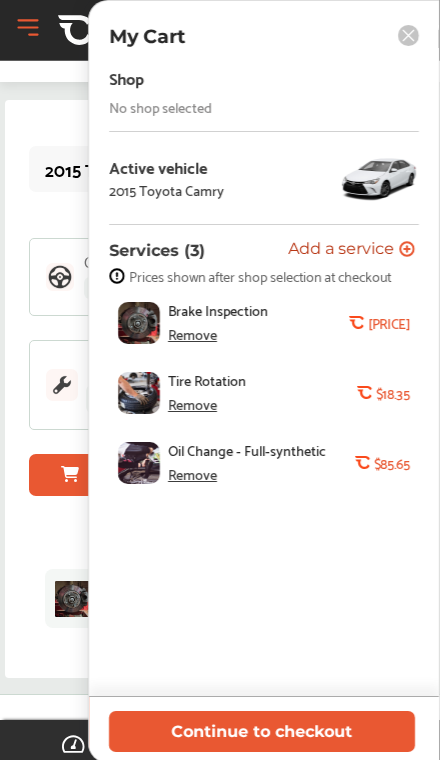 click on "Remove" at bounding box center [192, 404] 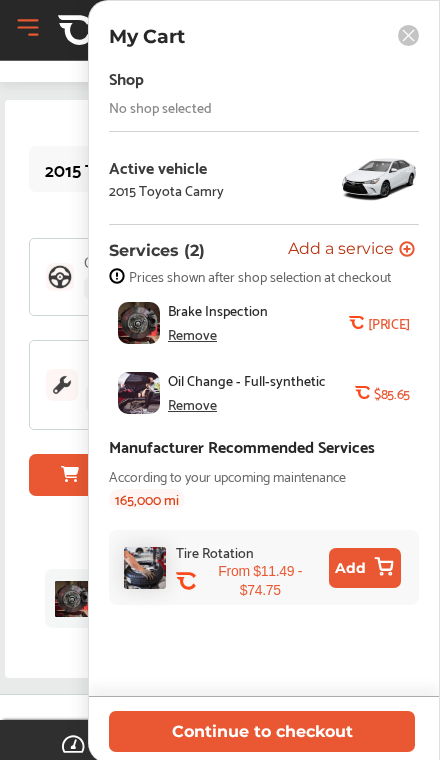 click on "Remove" at bounding box center [192, 334] 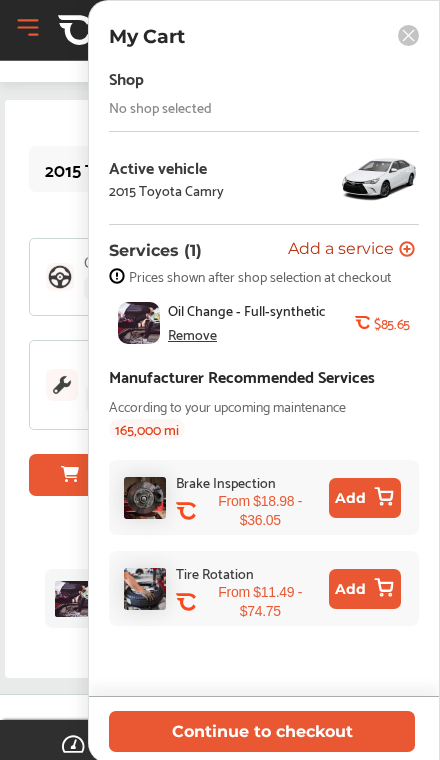 click on "Continue to checkout" at bounding box center [262, 731] 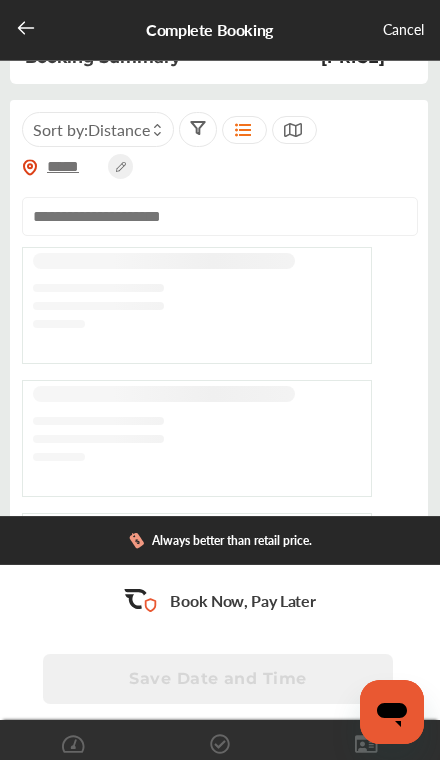 scroll, scrollTop: 0, scrollLeft: 0, axis: both 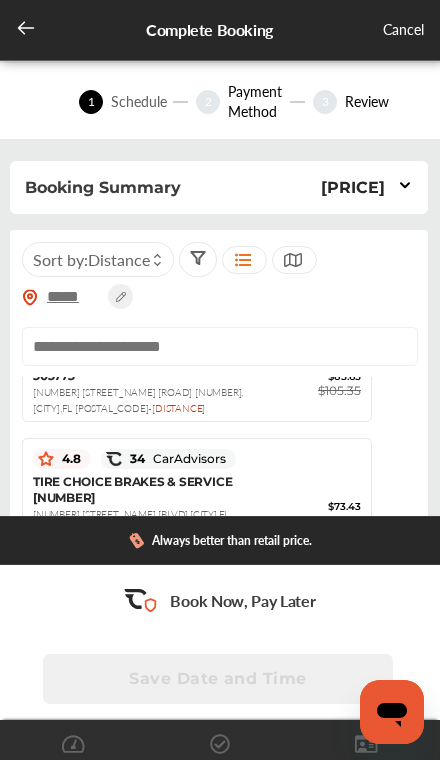 click on "Book Now, Pay Later" at bounding box center [242, 600] 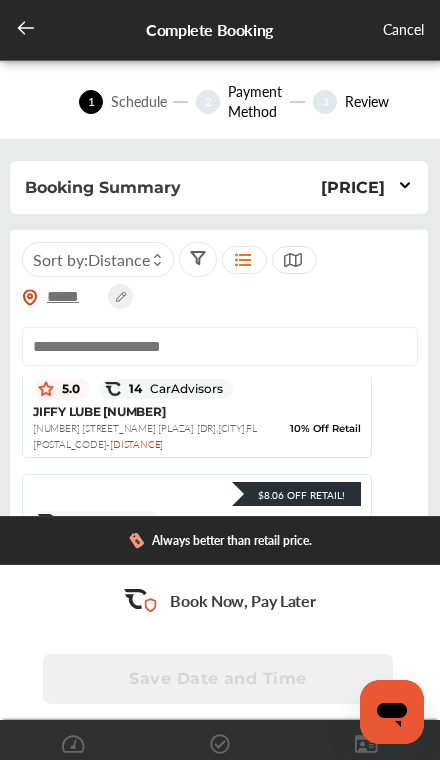 scroll, scrollTop: 726, scrollLeft: 0, axis: vertical 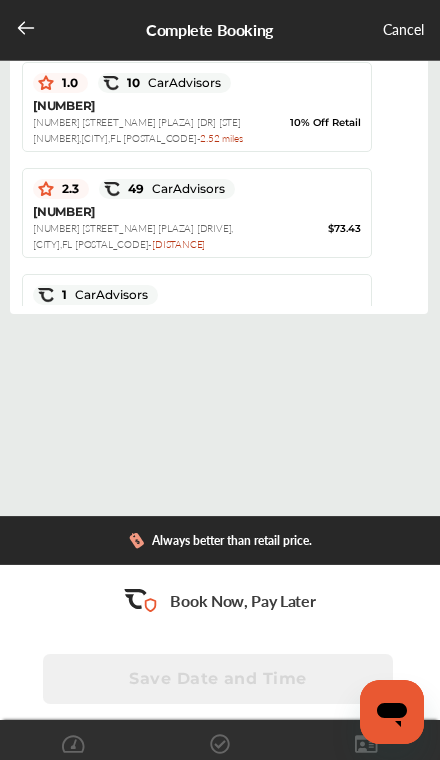 click on "Always better than retail price." at bounding box center [232, 541] 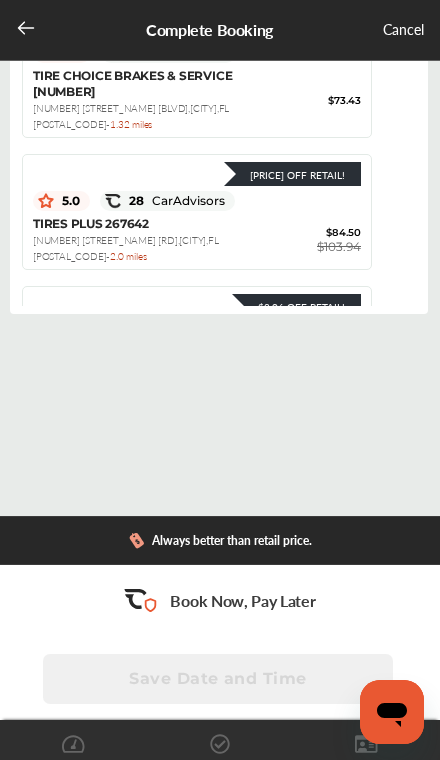 scroll, scrollTop: -34, scrollLeft: 0, axis: vertical 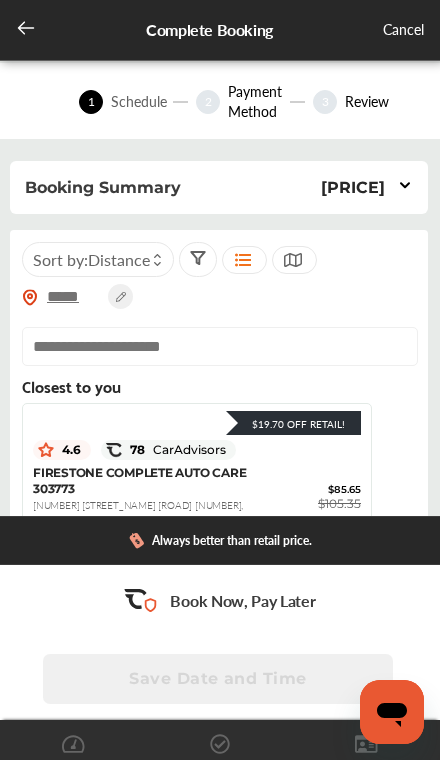 click on "[PRICE]" at bounding box center (353, 187) 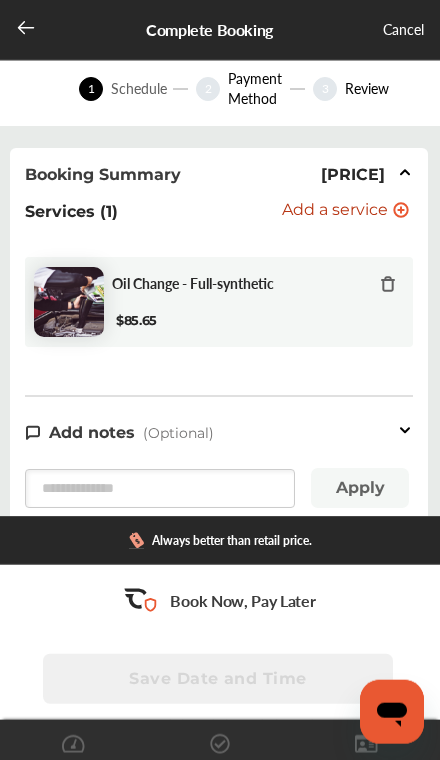 scroll, scrollTop: 15, scrollLeft: 0, axis: vertical 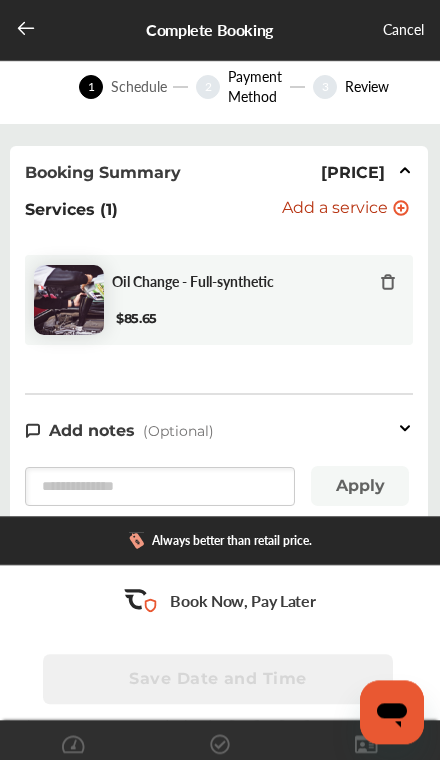 click on "Always better than retail price." at bounding box center [232, 541] 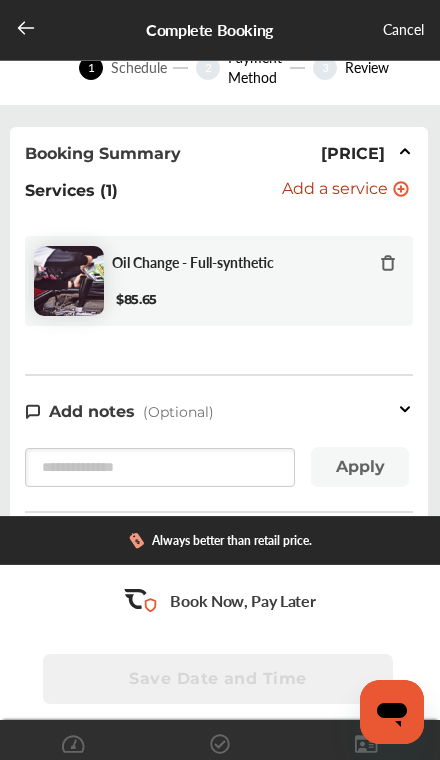 scroll, scrollTop: 42, scrollLeft: 0, axis: vertical 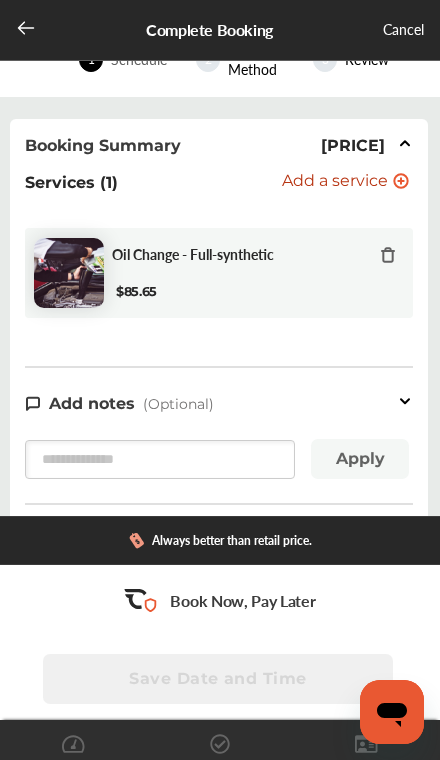 click 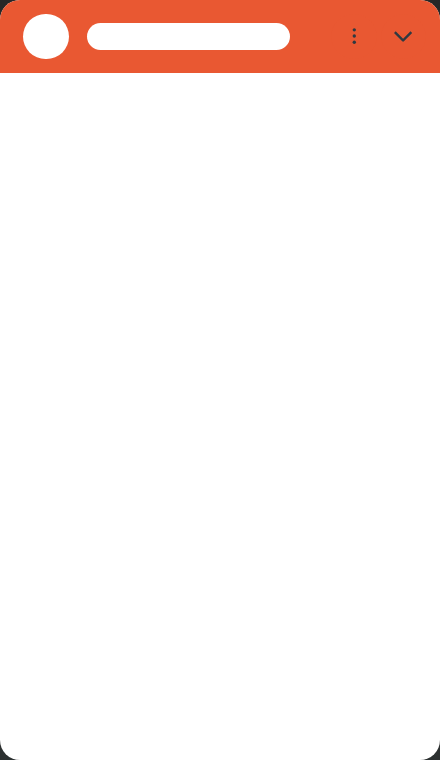 scroll, scrollTop: 0, scrollLeft: 0, axis: both 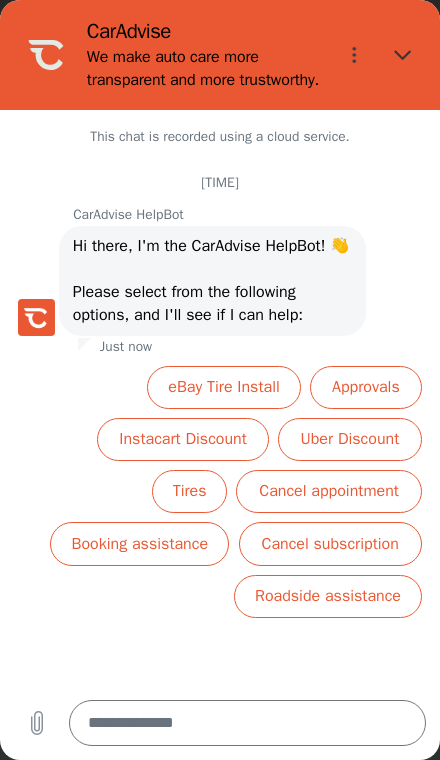 click 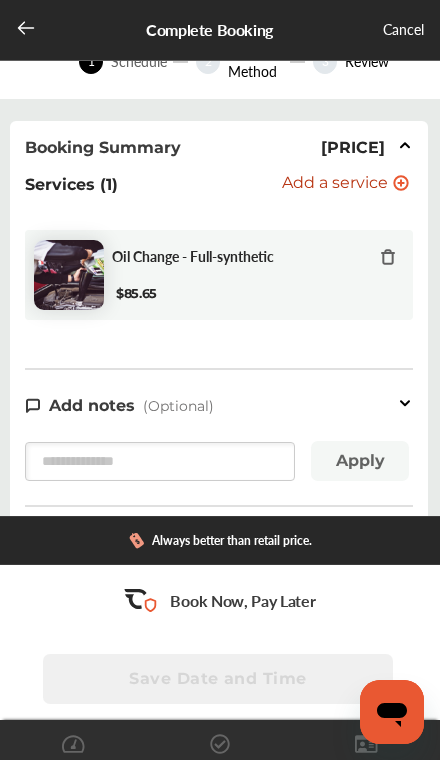 scroll, scrollTop: 0, scrollLeft: 0, axis: both 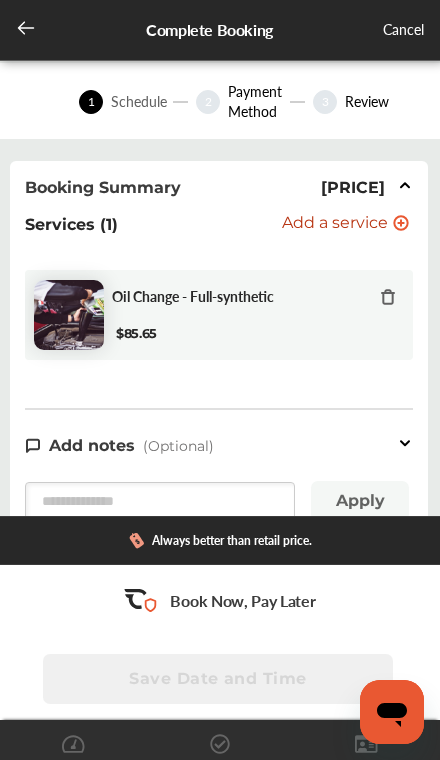 click on "Payment Method" at bounding box center (266, 101) 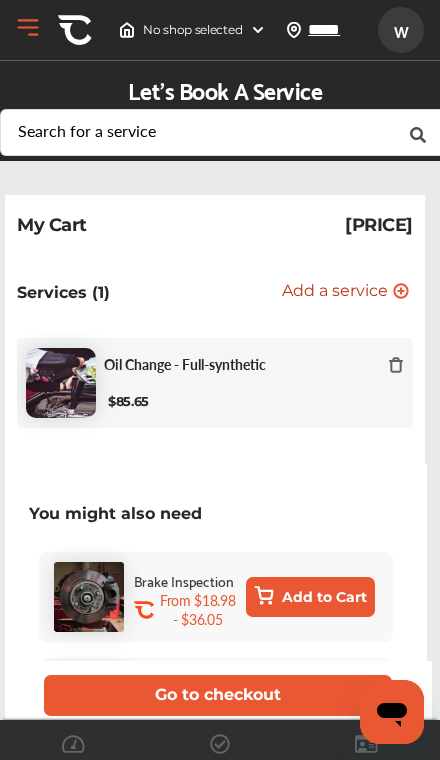 click on "Go to checkout" at bounding box center (218, 695) 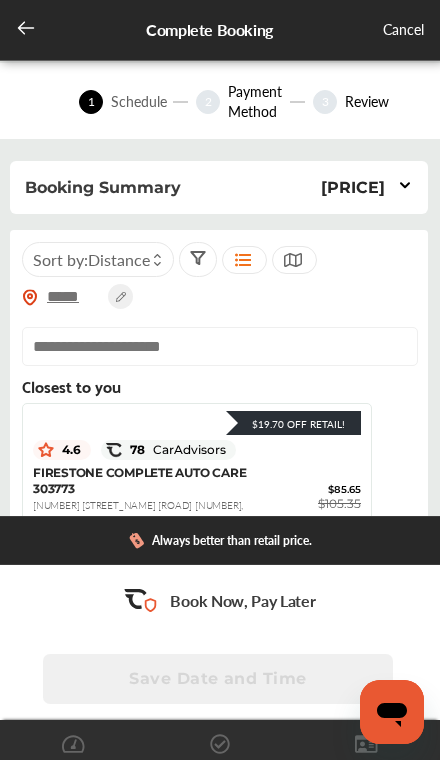 click on "Book Now, Pay Later" at bounding box center (242, 600) 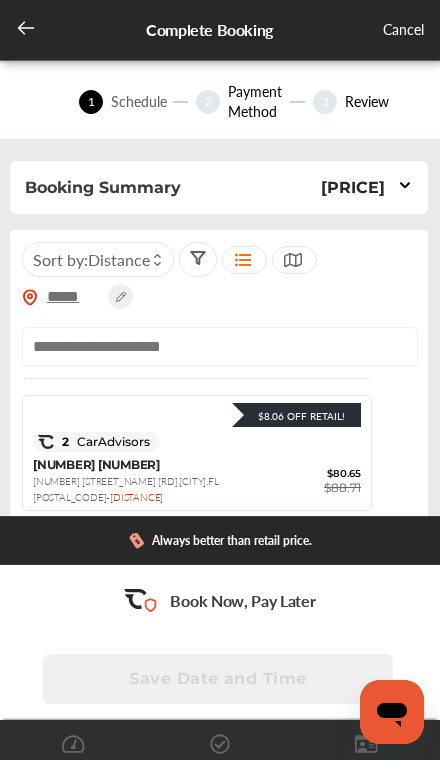 scroll, scrollTop: 473, scrollLeft: 0, axis: vertical 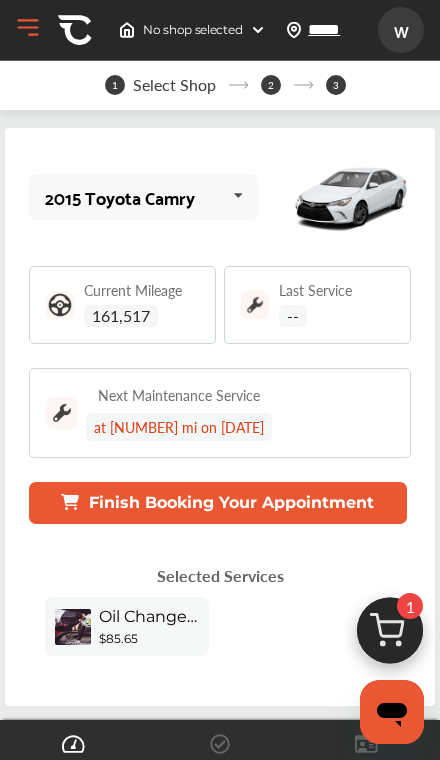 click on "Finish Booking Your Appointment" at bounding box center [218, 503] 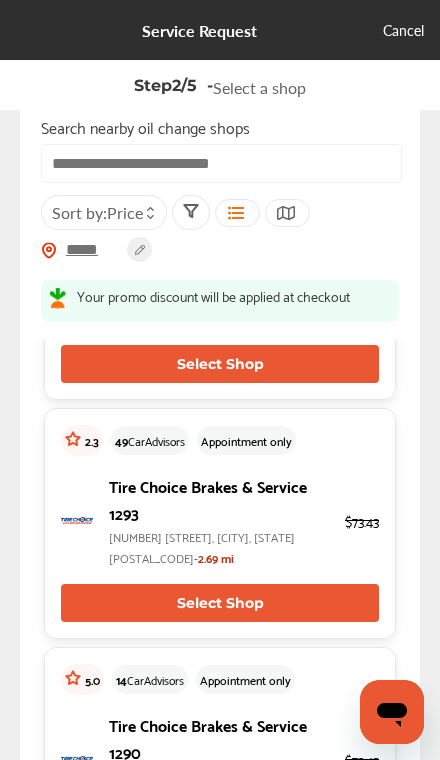 scroll, scrollTop: 848, scrollLeft: 0, axis: vertical 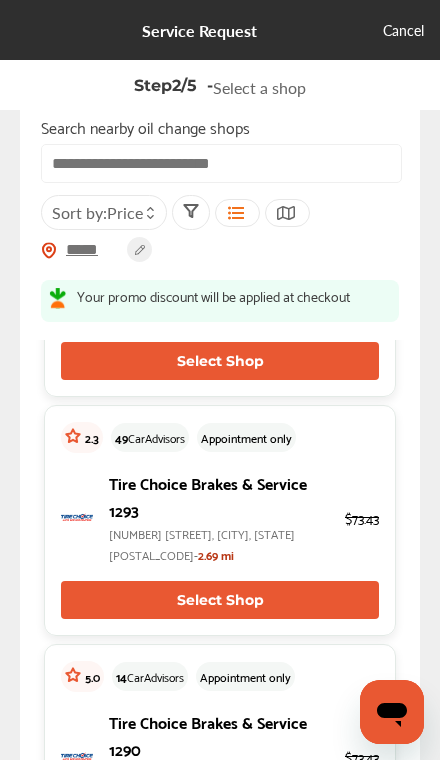 click on "Select Shop" at bounding box center (220, 361) 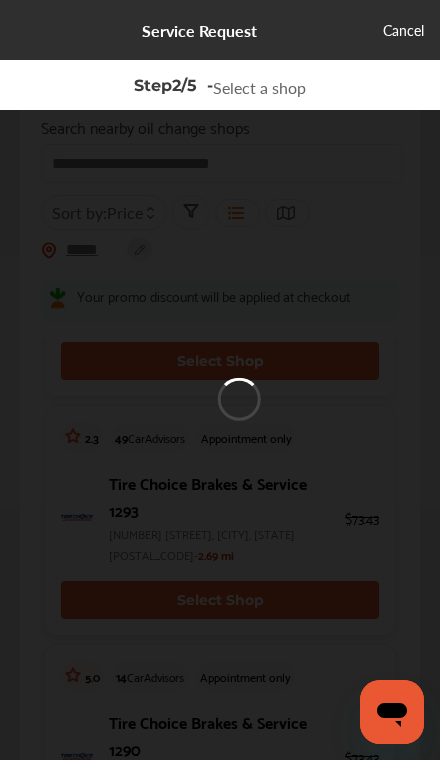 scroll, scrollTop: 11, scrollLeft: 0, axis: vertical 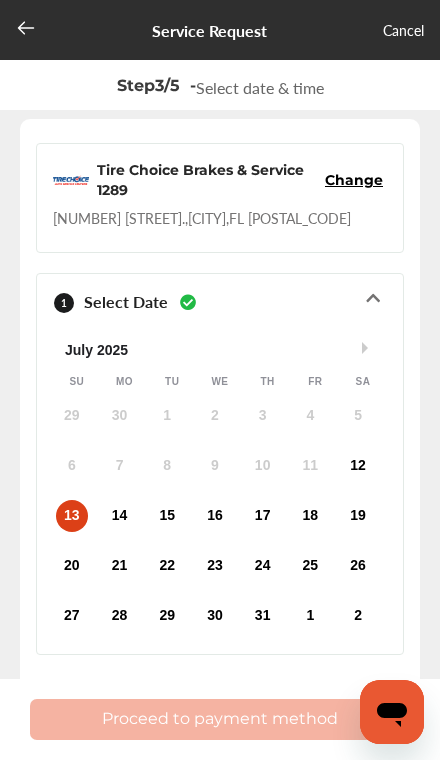 click on "13" at bounding box center [72, 516] 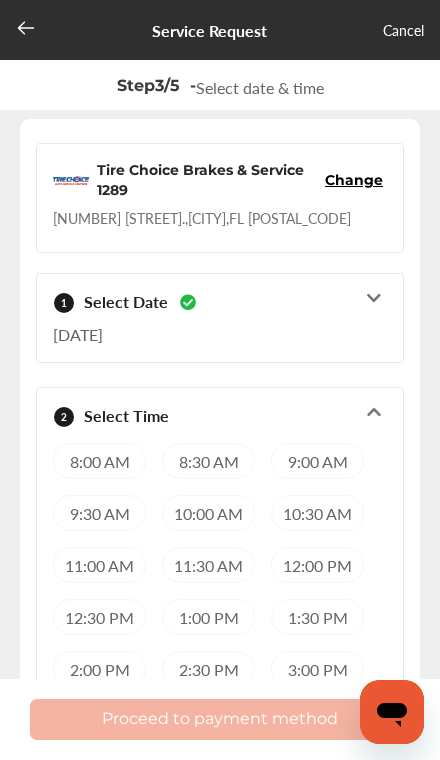 click on "10:00 AM" at bounding box center (208, 513) 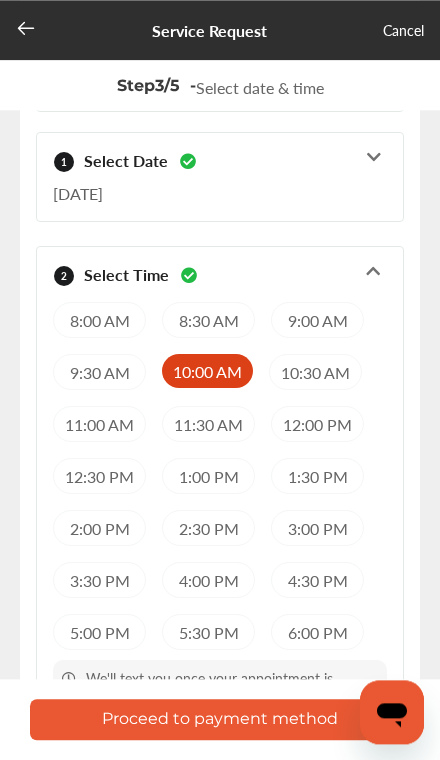 scroll, scrollTop: 161, scrollLeft: 0, axis: vertical 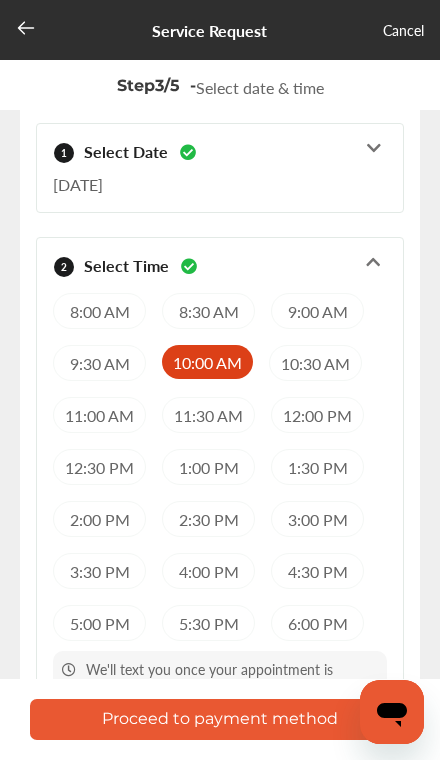 click on "Proceed to payment method" at bounding box center (220, 719) 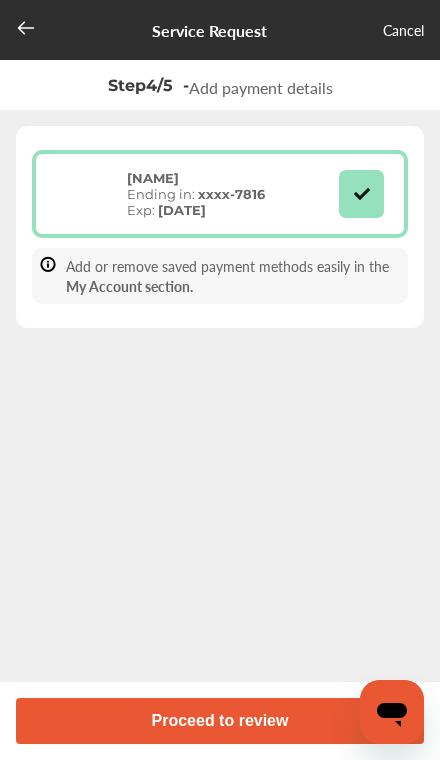 scroll, scrollTop: 0, scrollLeft: 0, axis: both 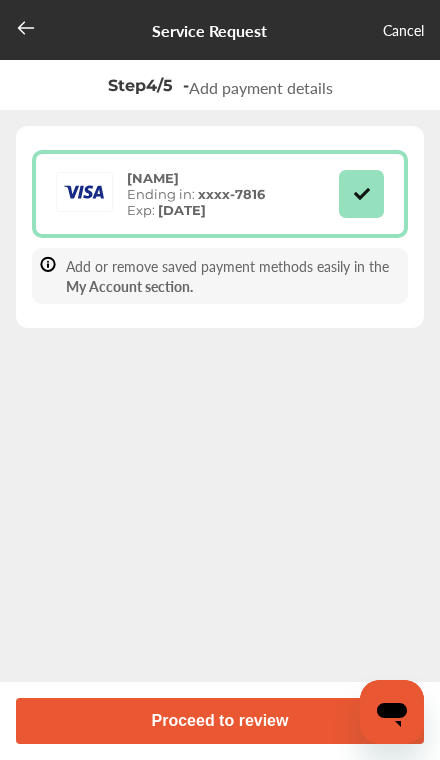 click on "Proceed to review" at bounding box center (220, 721) 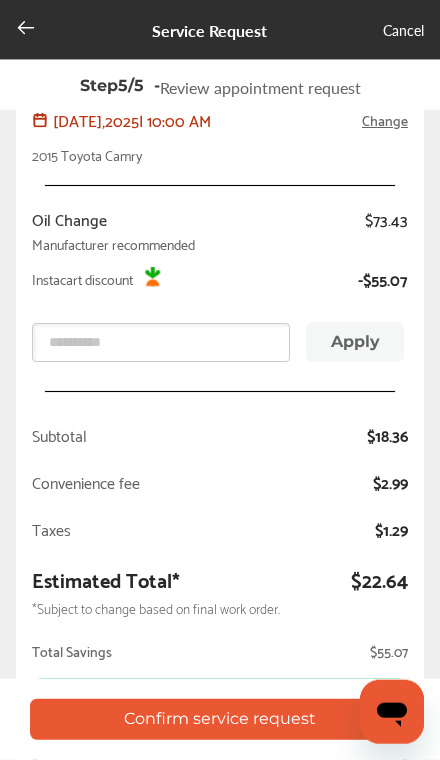 scroll, scrollTop: 314, scrollLeft: 0, axis: vertical 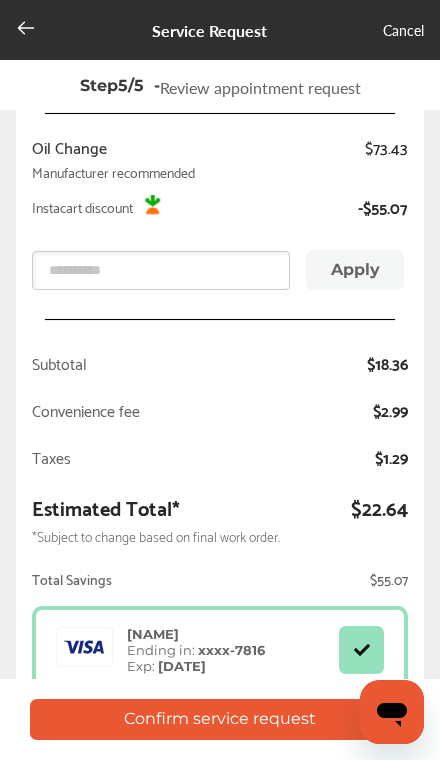 click on "Confirm service request" at bounding box center (220, 719) 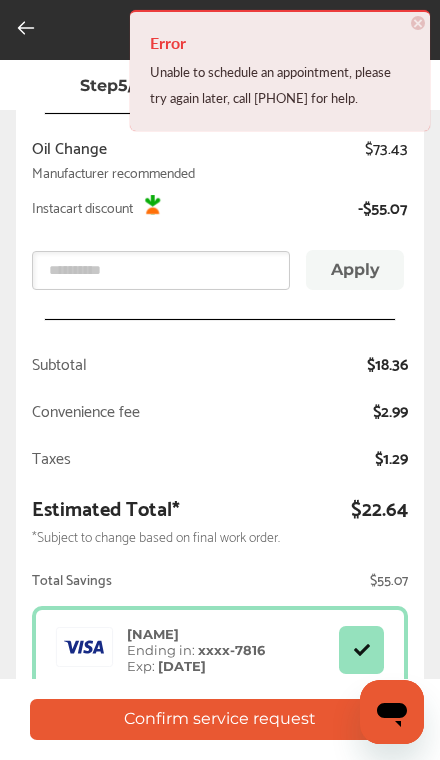 click on "Error Unable to schedule an appointment, please try again later, call (844)923-8473 for help. × Dismiss" at bounding box center (280, 70) 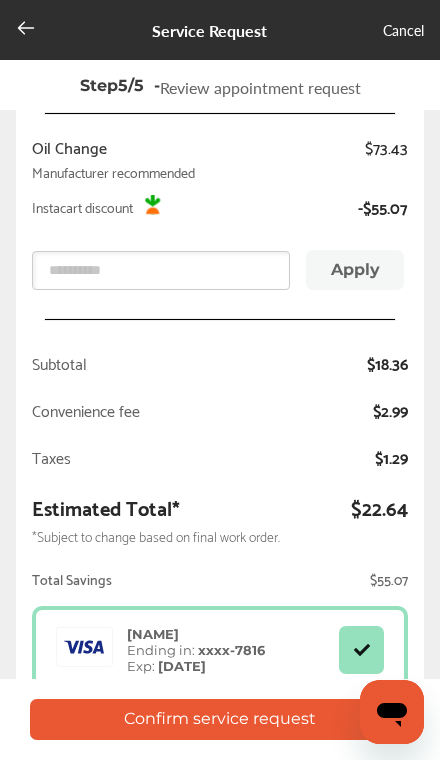 click 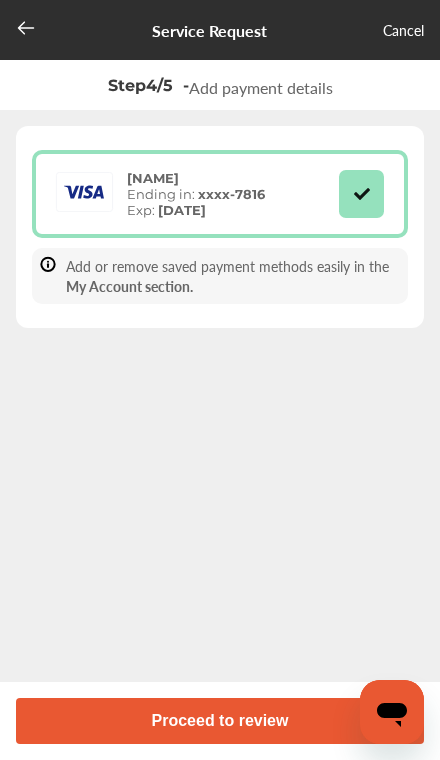 scroll, scrollTop: 18, scrollLeft: 0, axis: vertical 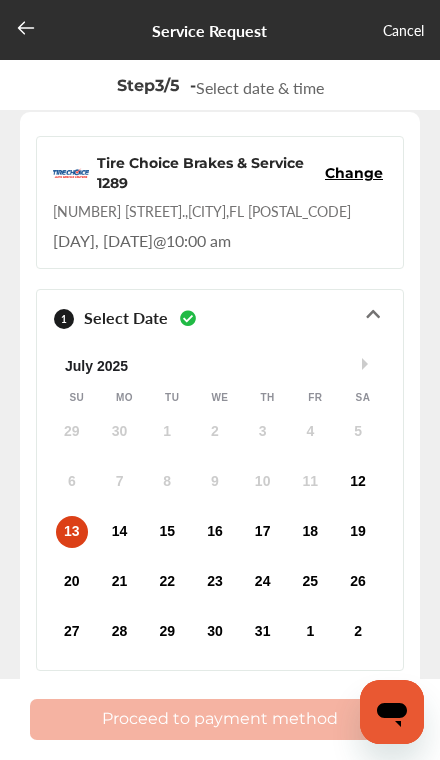 click 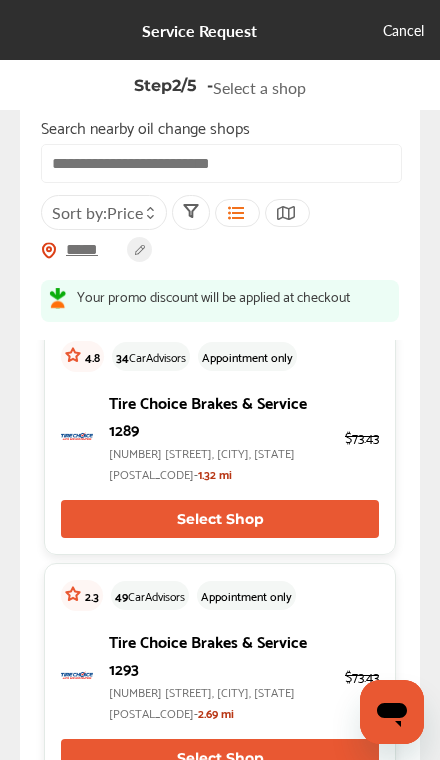 scroll, scrollTop: 694, scrollLeft: 0, axis: vertical 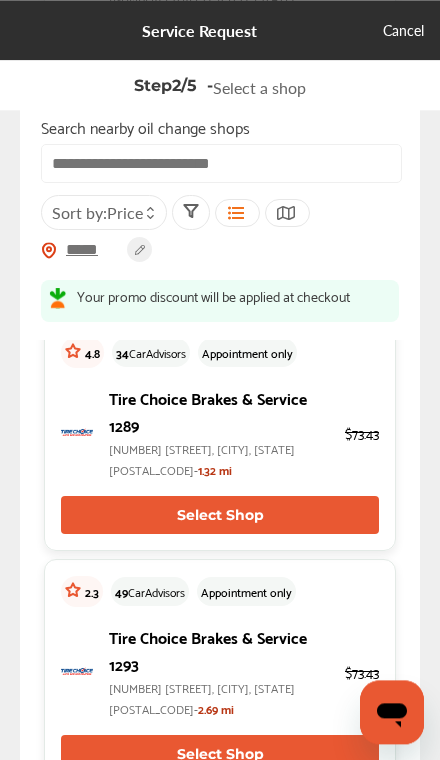 click on "Select Shop" at bounding box center (220, 754) 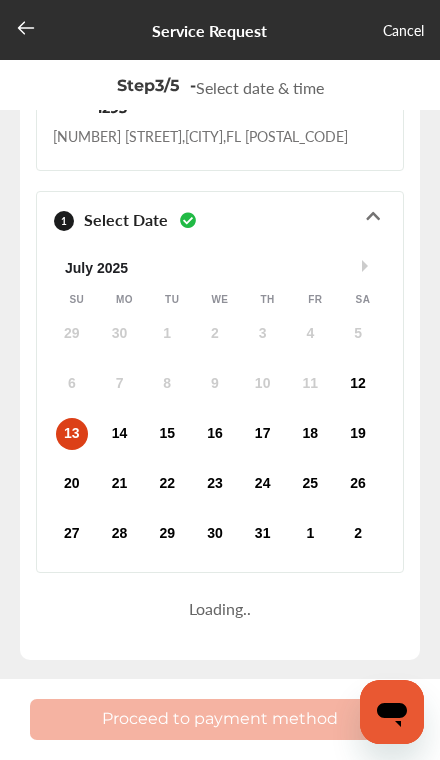scroll, scrollTop: 11, scrollLeft: 0, axis: vertical 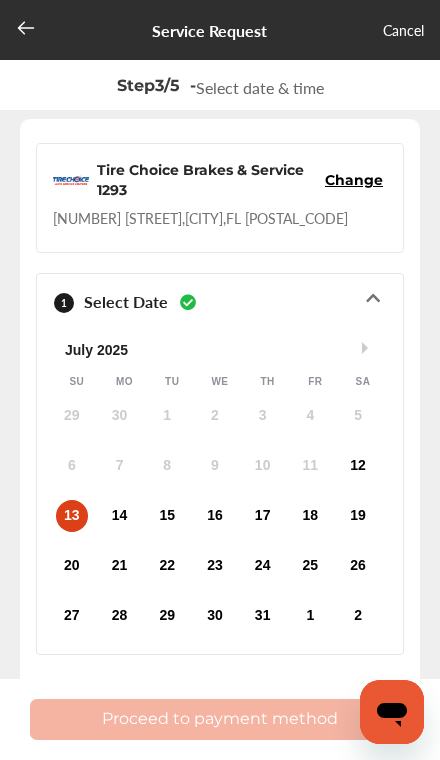click on "13" at bounding box center [72, 516] 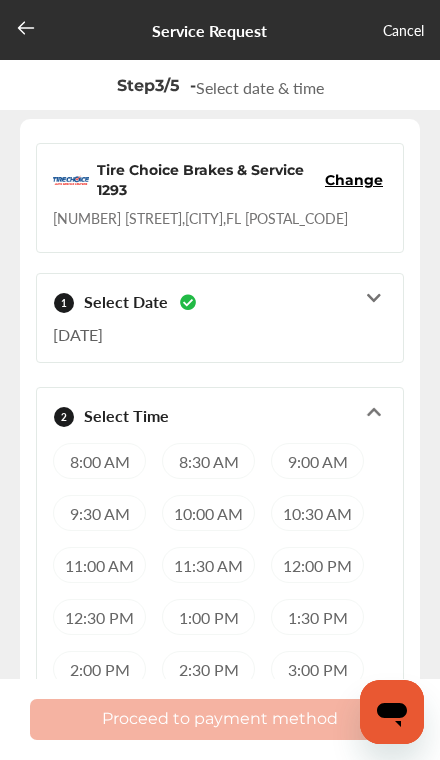 click on "10:00 AM" at bounding box center (208, 513) 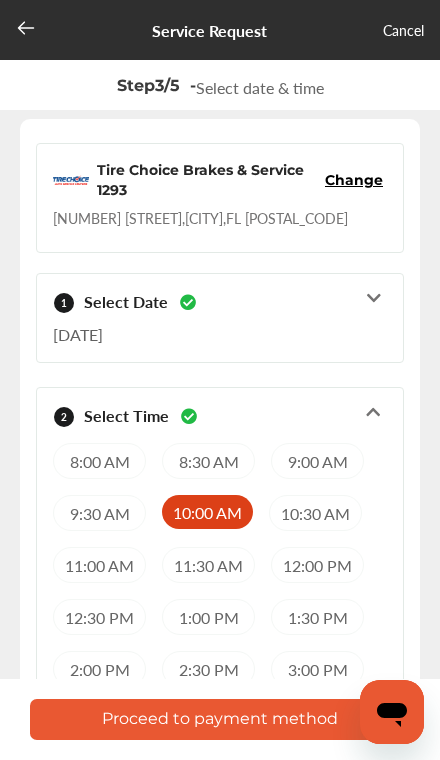 click on "Proceed to payment method" at bounding box center [220, 719] 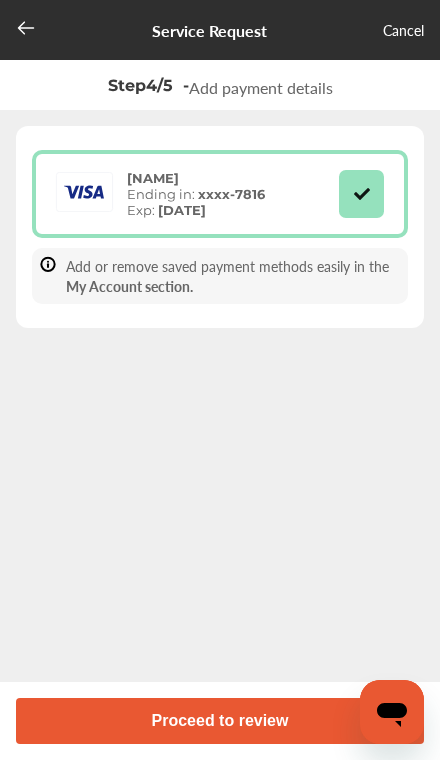 scroll, scrollTop: 0, scrollLeft: 0, axis: both 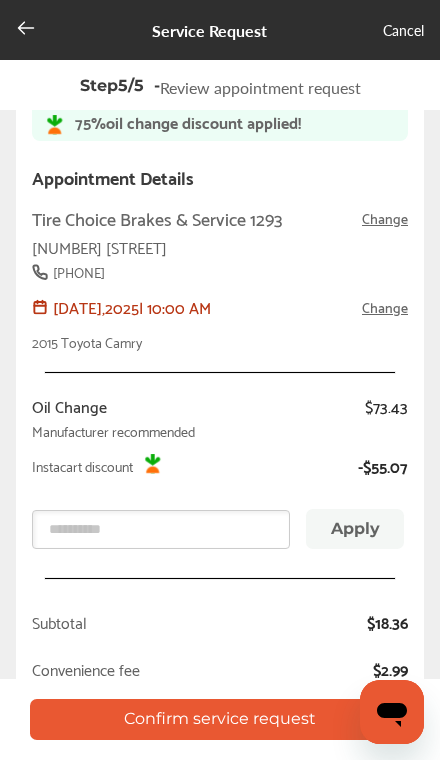 click on "Confirm service request" at bounding box center (220, 719) 